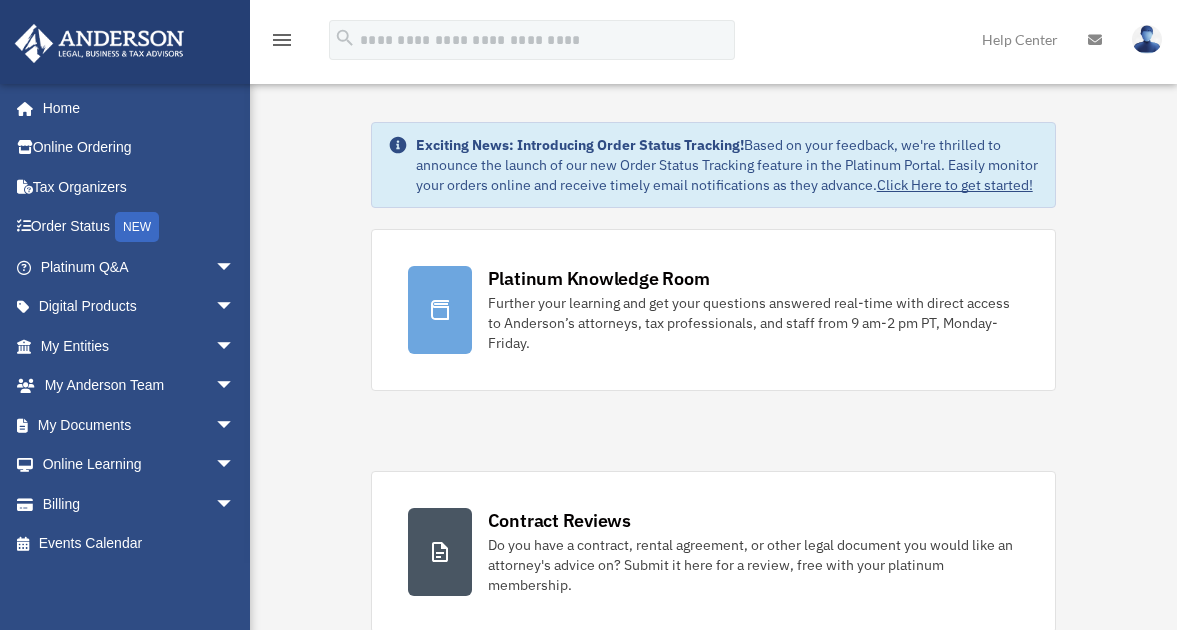 scroll, scrollTop: 0, scrollLeft: 0, axis: both 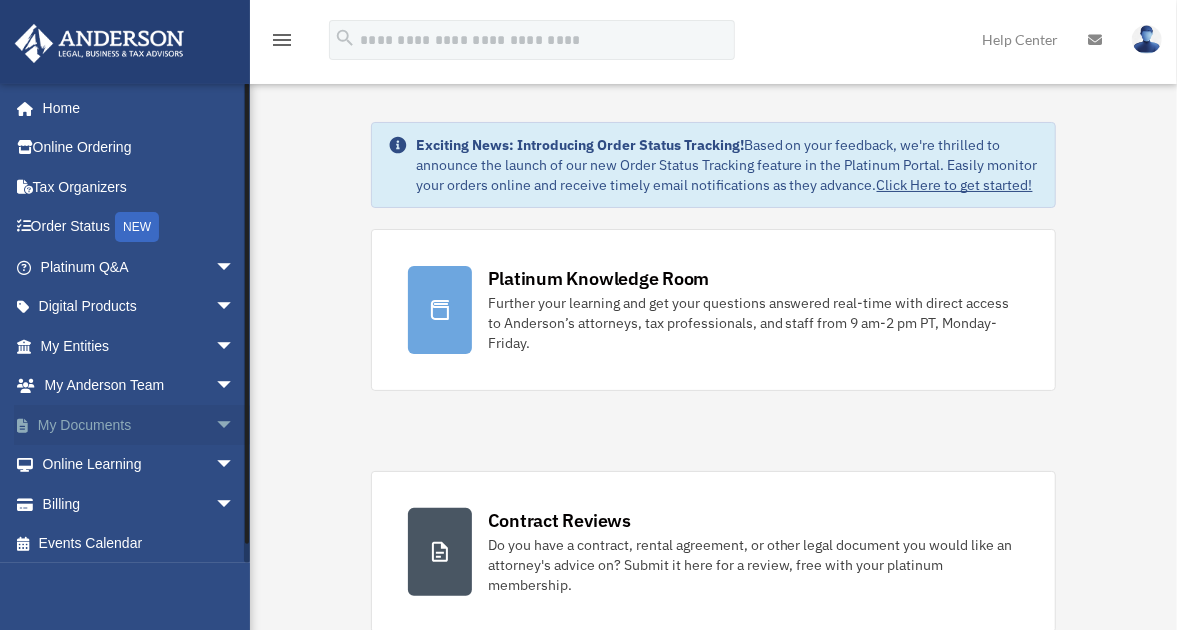 click on "arrow_drop_down" at bounding box center (235, 425) 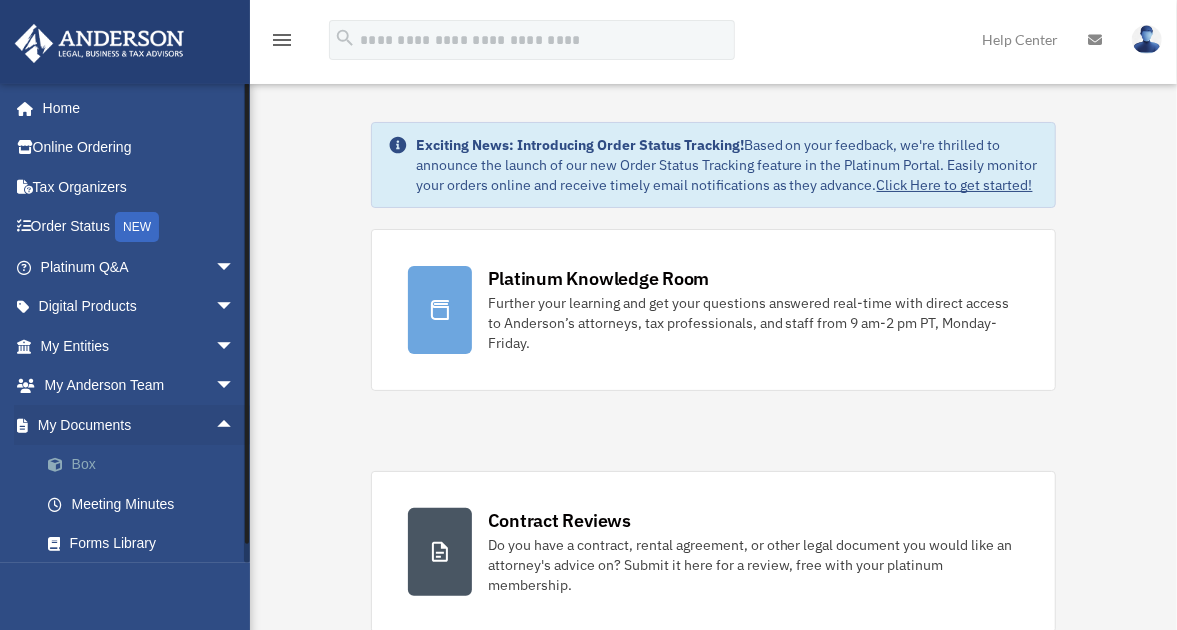 click on "Box" at bounding box center [146, 465] 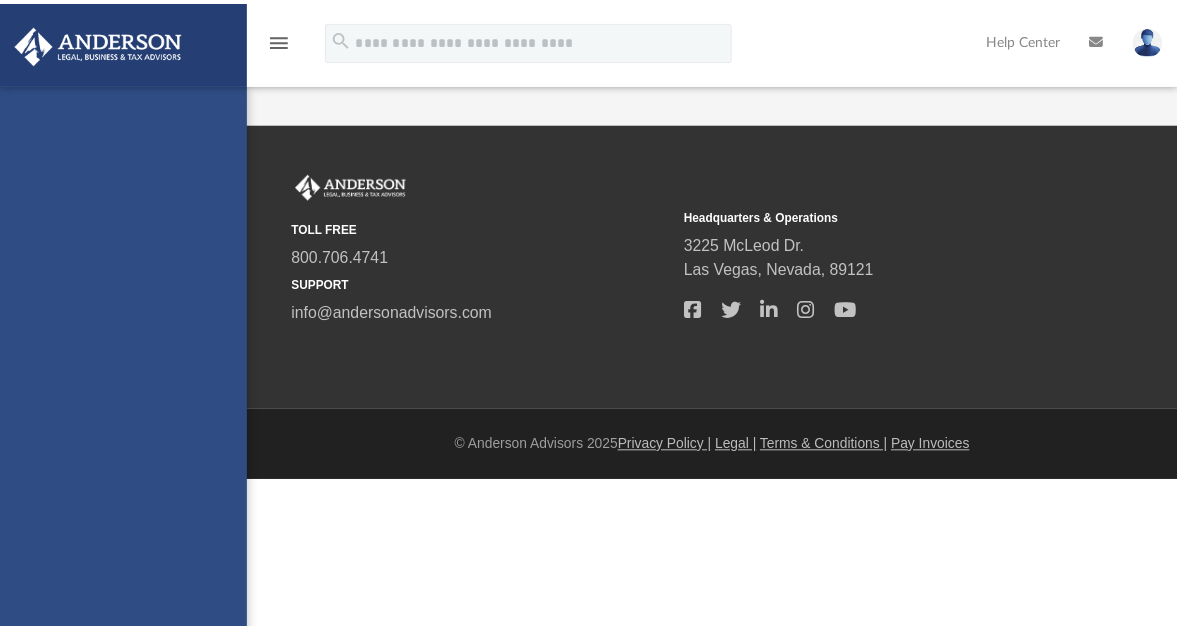 scroll, scrollTop: 0, scrollLeft: 0, axis: both 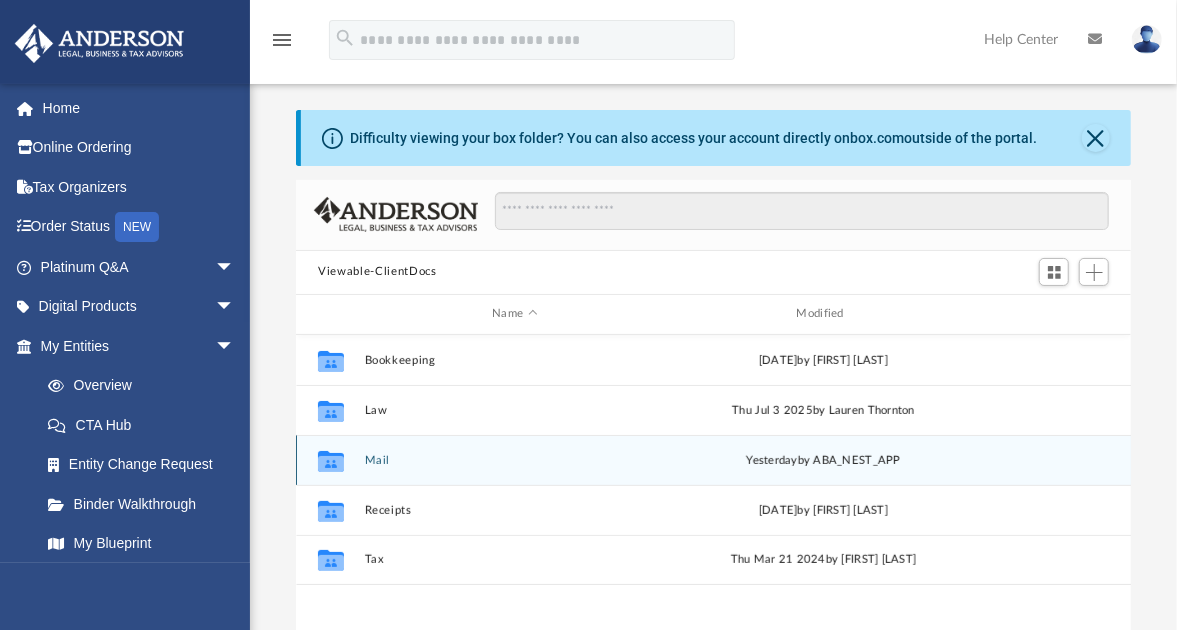 click on "Mail" at bounding box center (515, 460) 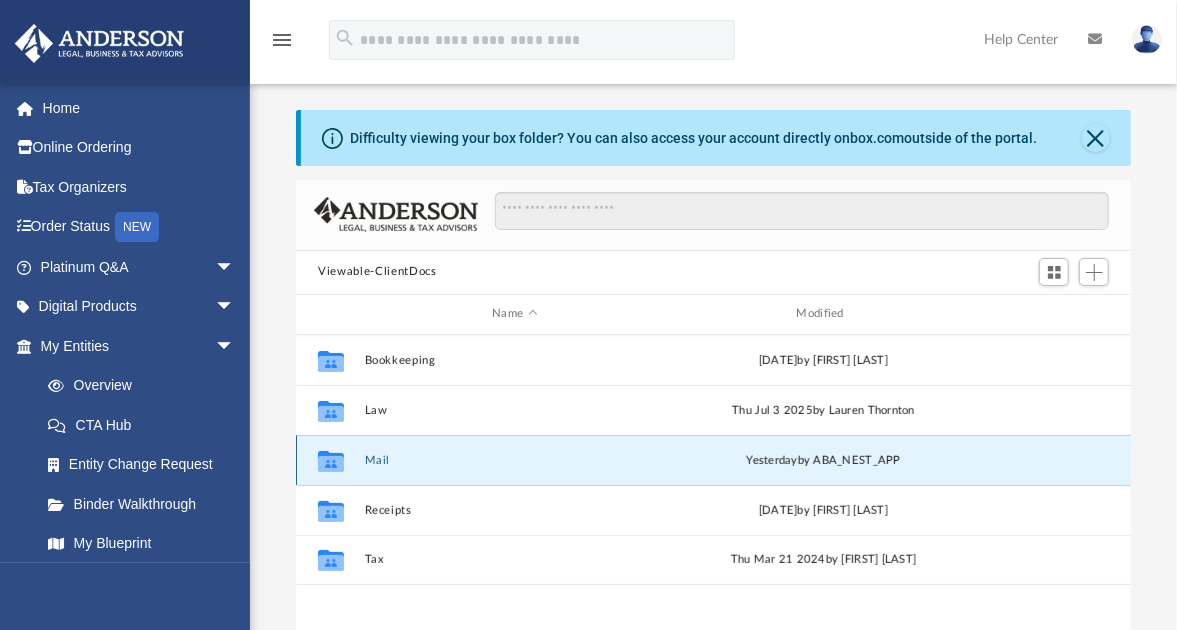 click on "Mail" at bounding box center (515, 460) 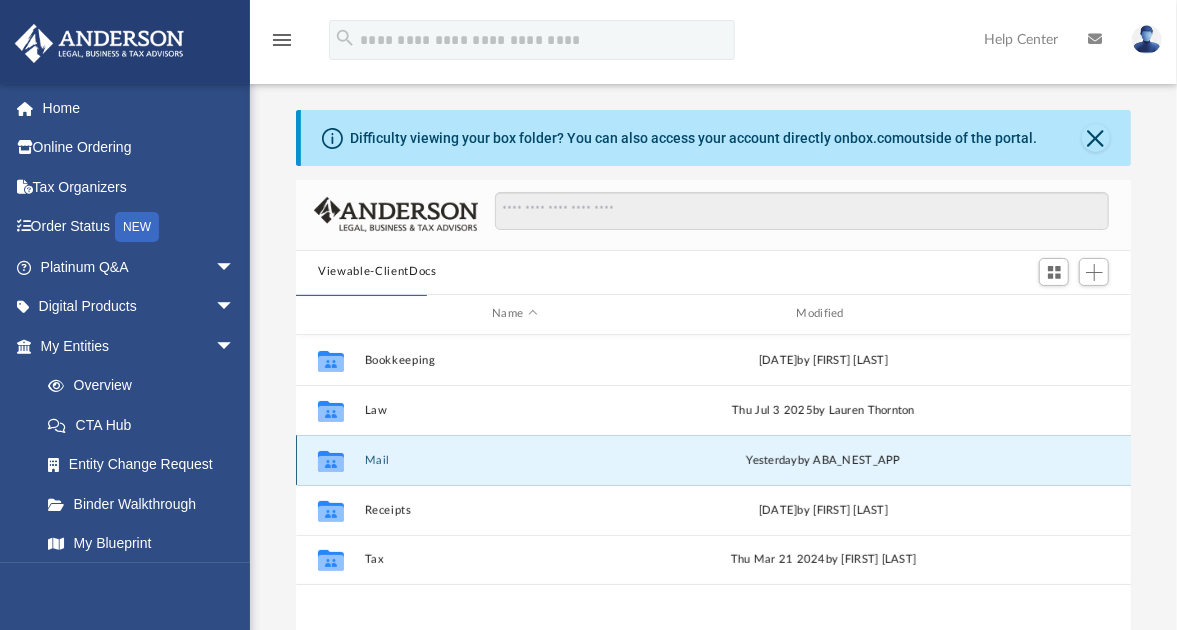 click on "Mail" at bounding box center (515, 460) 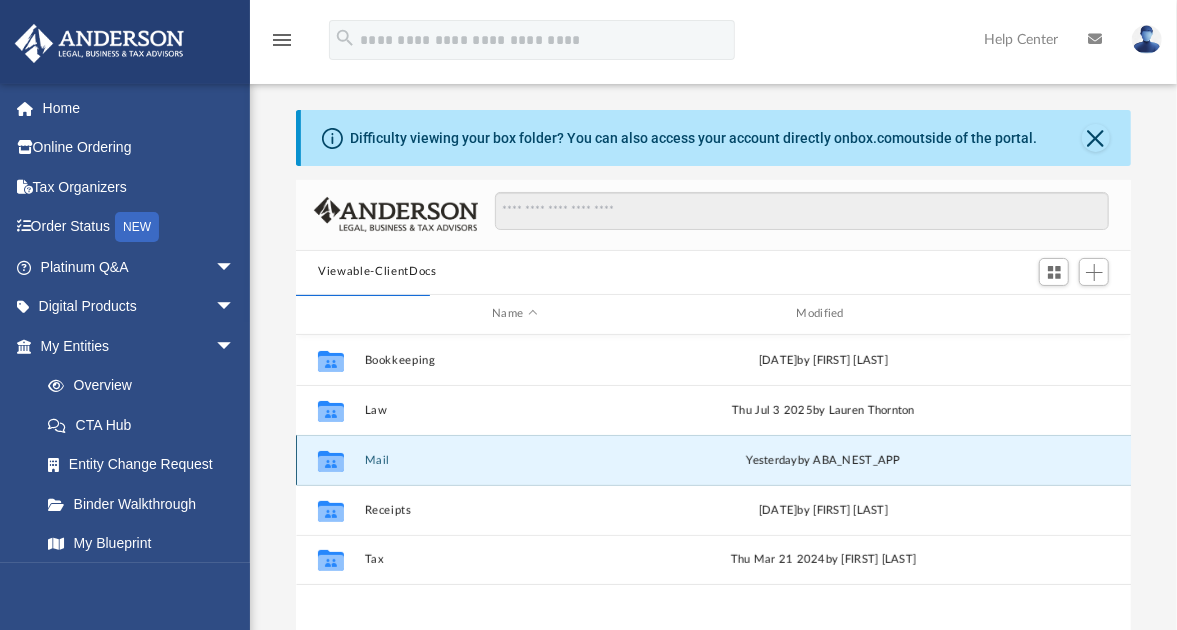 click on "Mail" at bounding box center (515, 460) 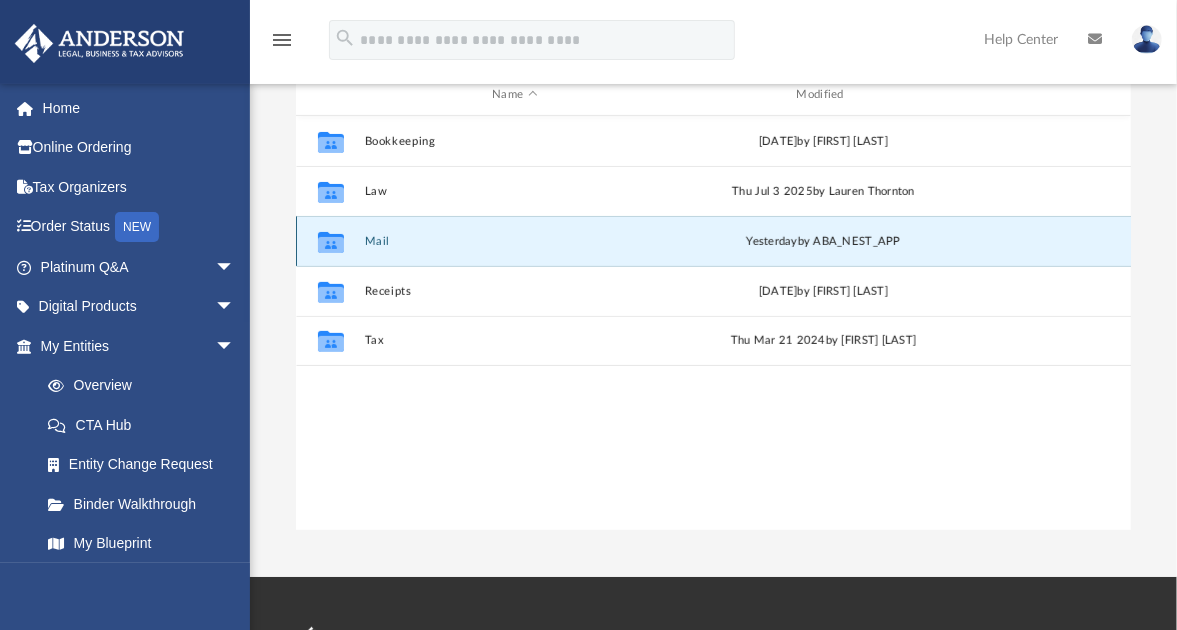 scroll, scrollTop: 100, scrollLeft: 0, axis: vertical 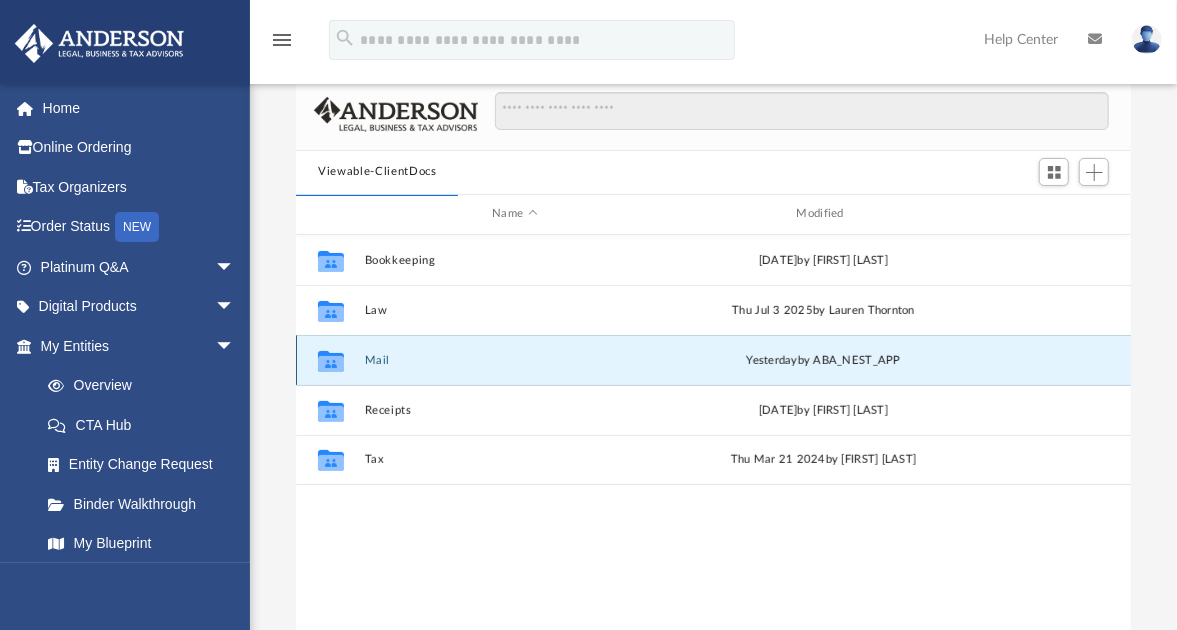 click on "Mail" at bounding box center (515, 360) 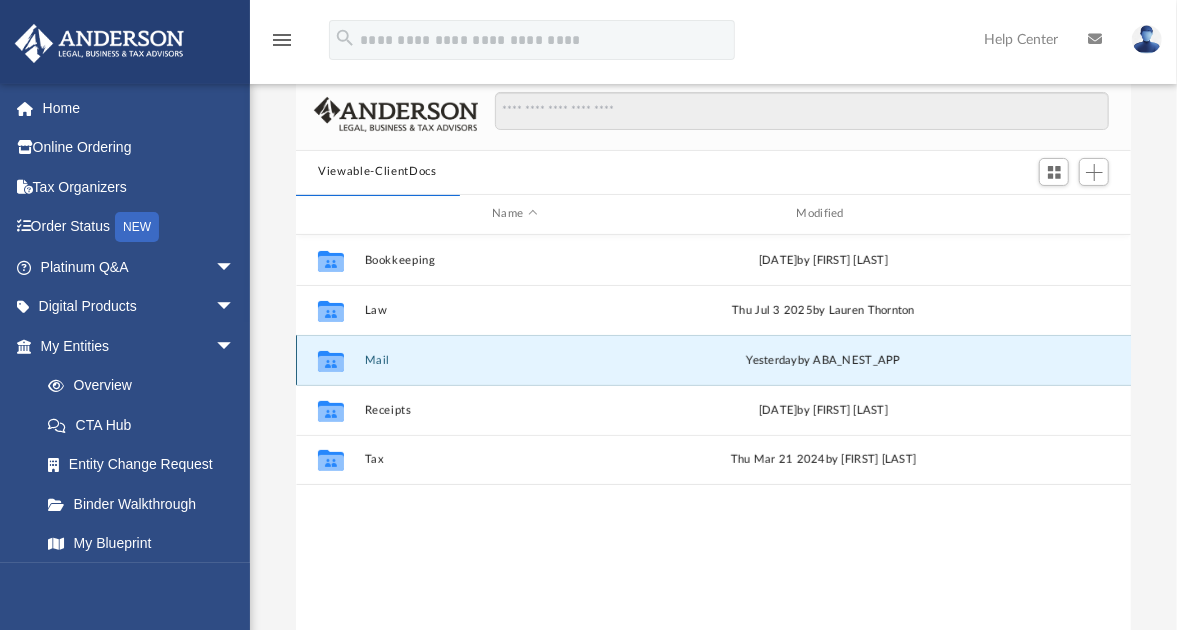 click on "Mail" at bounding box center [515, 360] 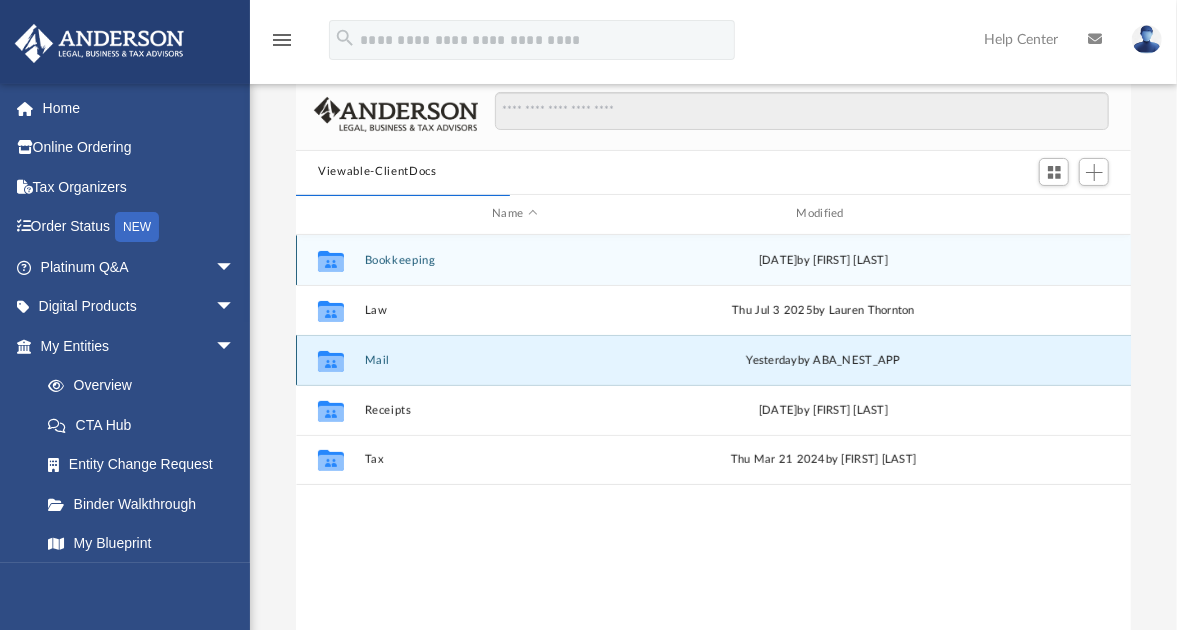 scroll, scrollTop: 378, scrollLeft: 819, axis: both 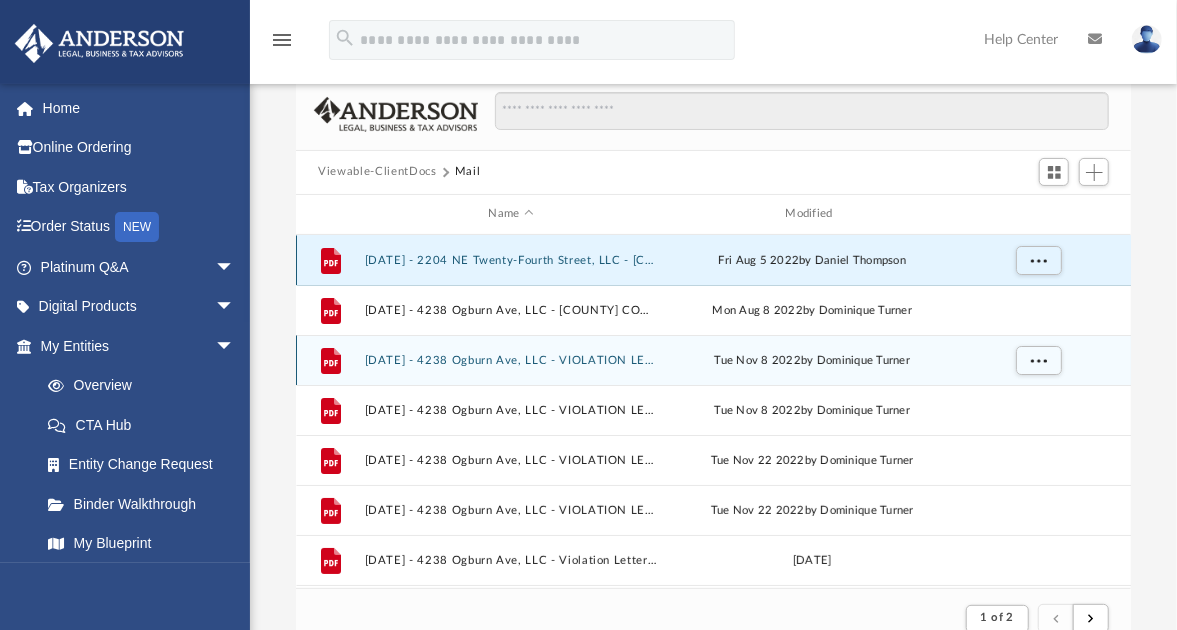 click on "2022_08_05 - 2204 NE Twenty-Fourth Street, LLC - Forsyth County Tax Admin..pdf" at bounding box center [511, 260] 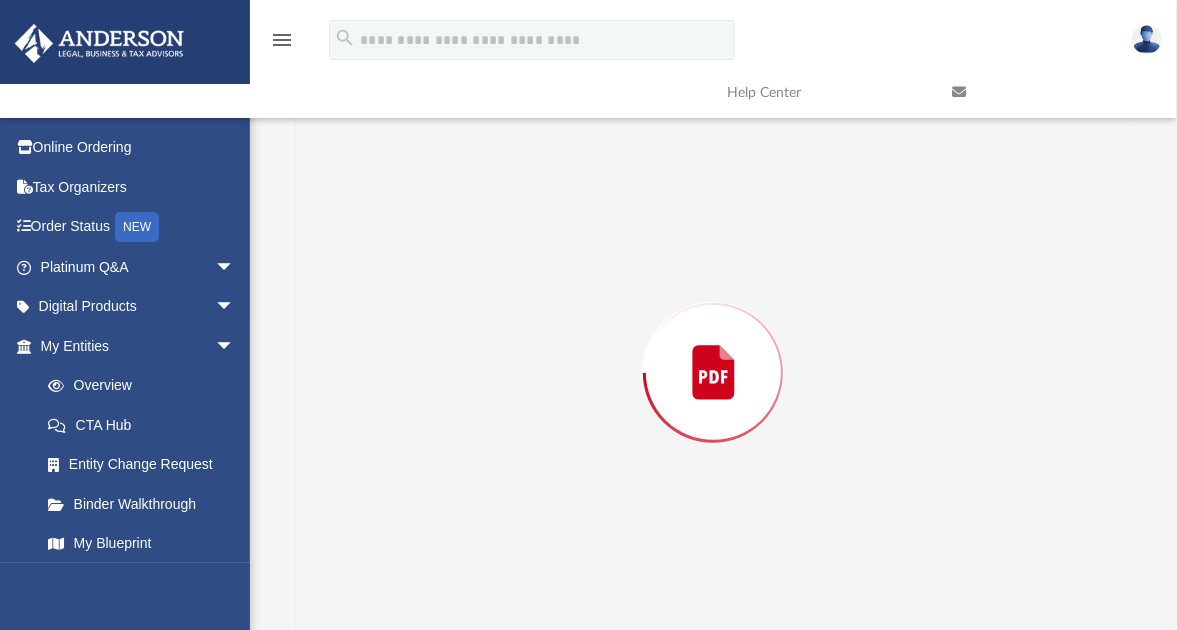 click at bounding box center (713, 373) 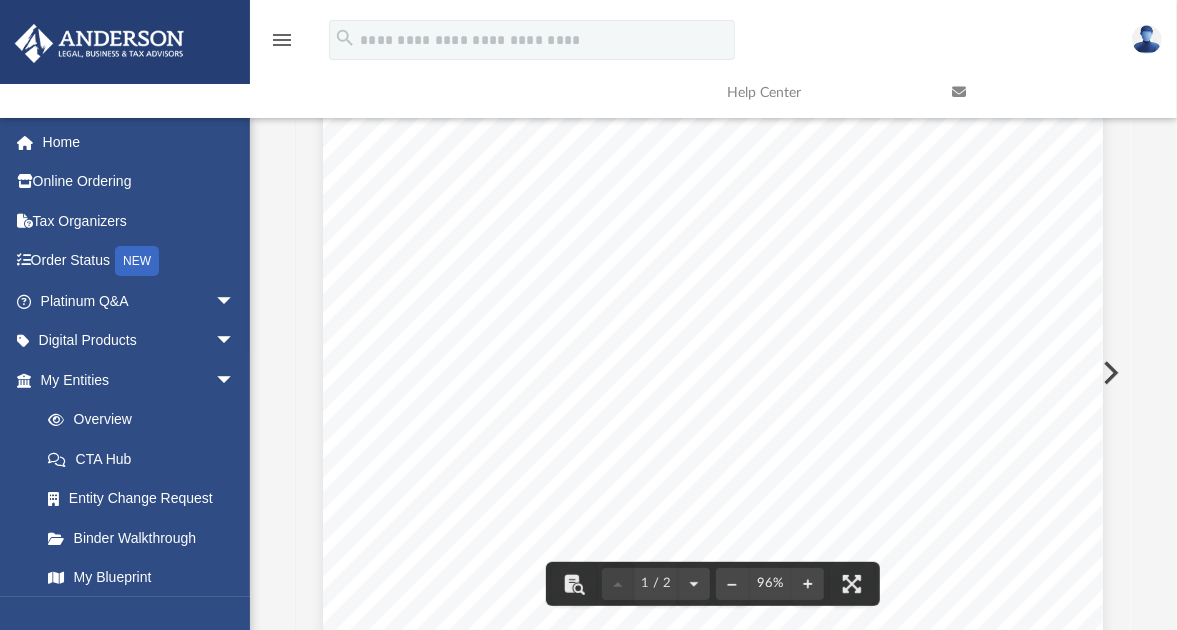 scroll, scrollTop: 0, scrollLeft: 0, axis: both 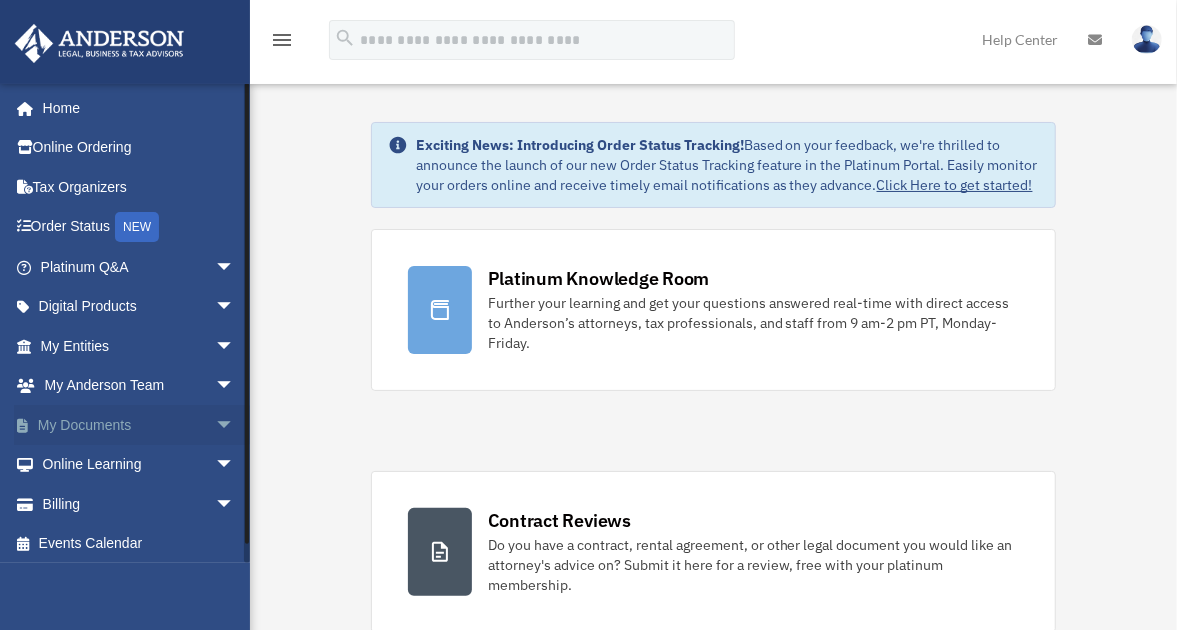 click on "arrow_drop_down" at bounding box center (235, 425) 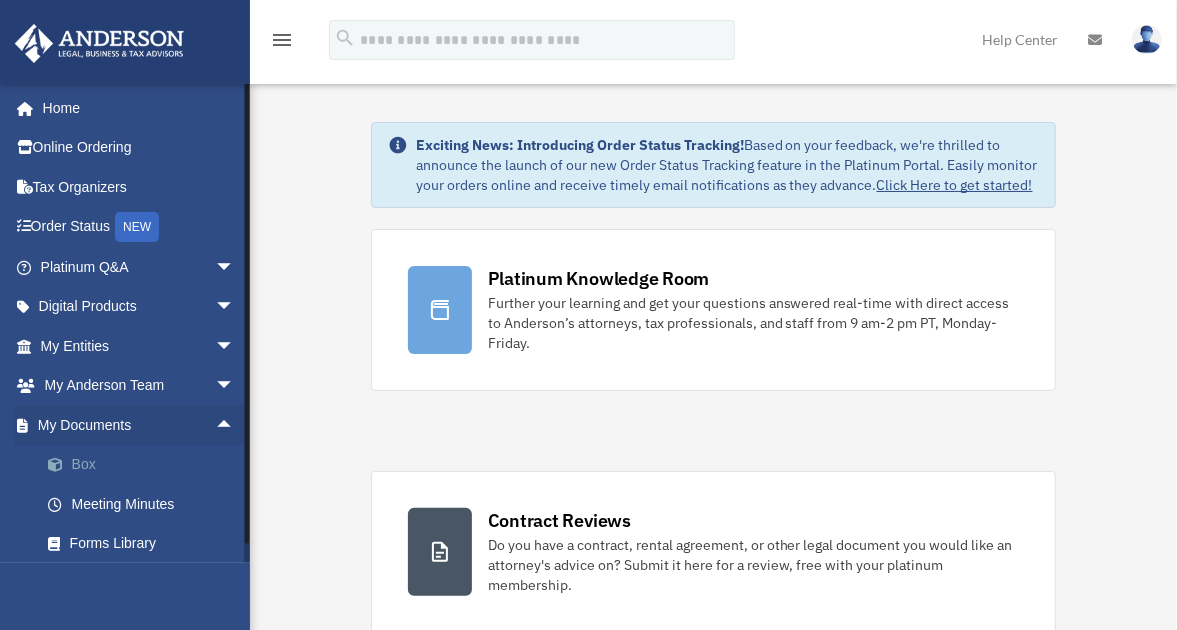 click on "Box" at bounding box center [146, 465] 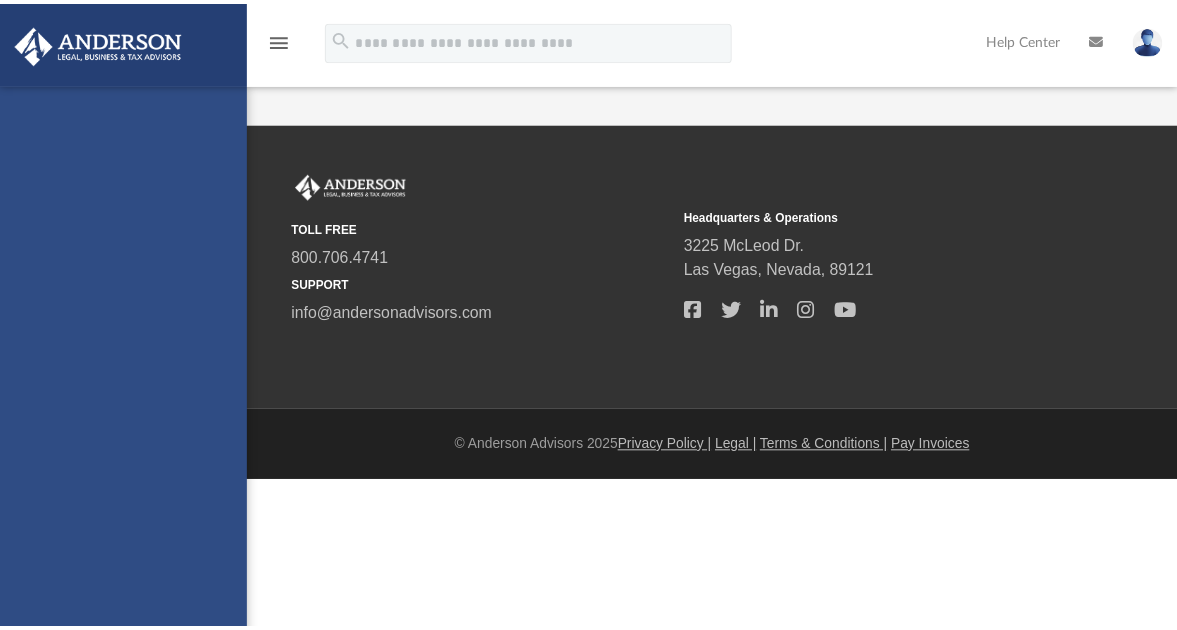 scroll, scrollTop: 0, scrollLeft: 0, axis: both 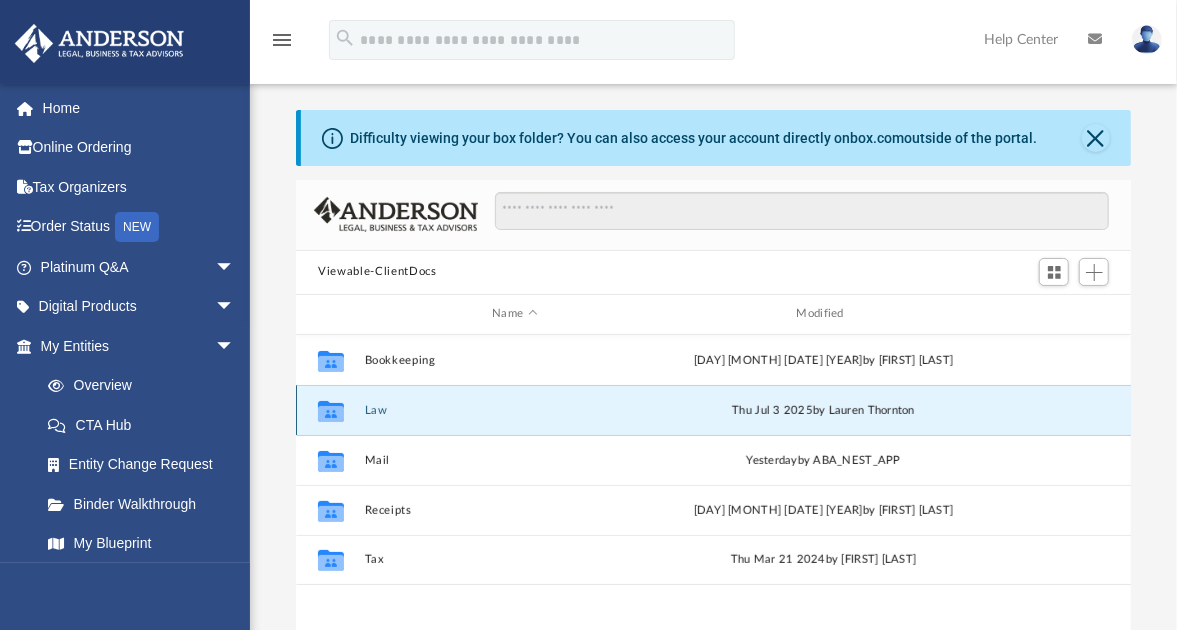 click on "Law" at bounding box center [515, 410] 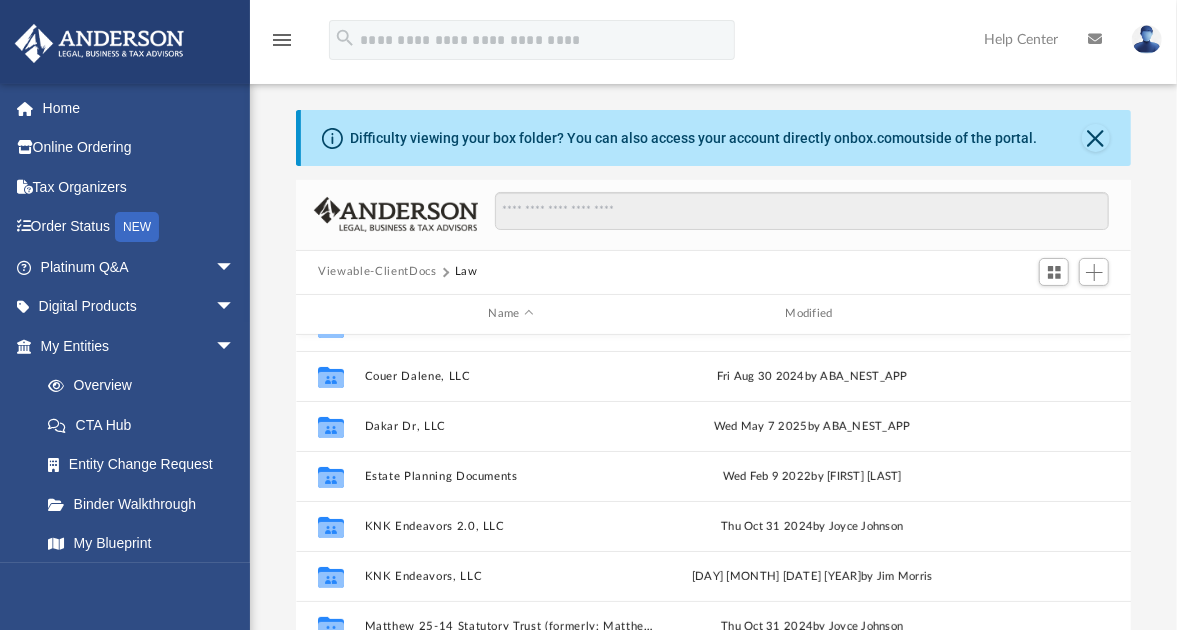scroll, scrollTop: 235, scrollLeft: 0, axis: vertical 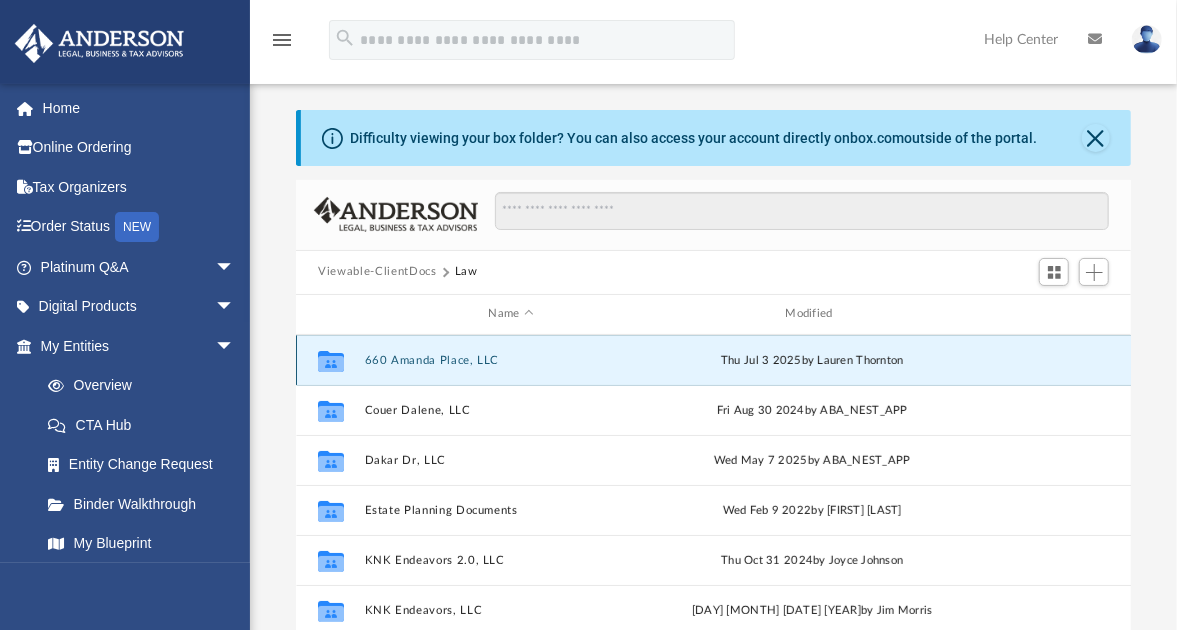 click on "660 Amanda Place, LLC" at bounding box center [511, 360] 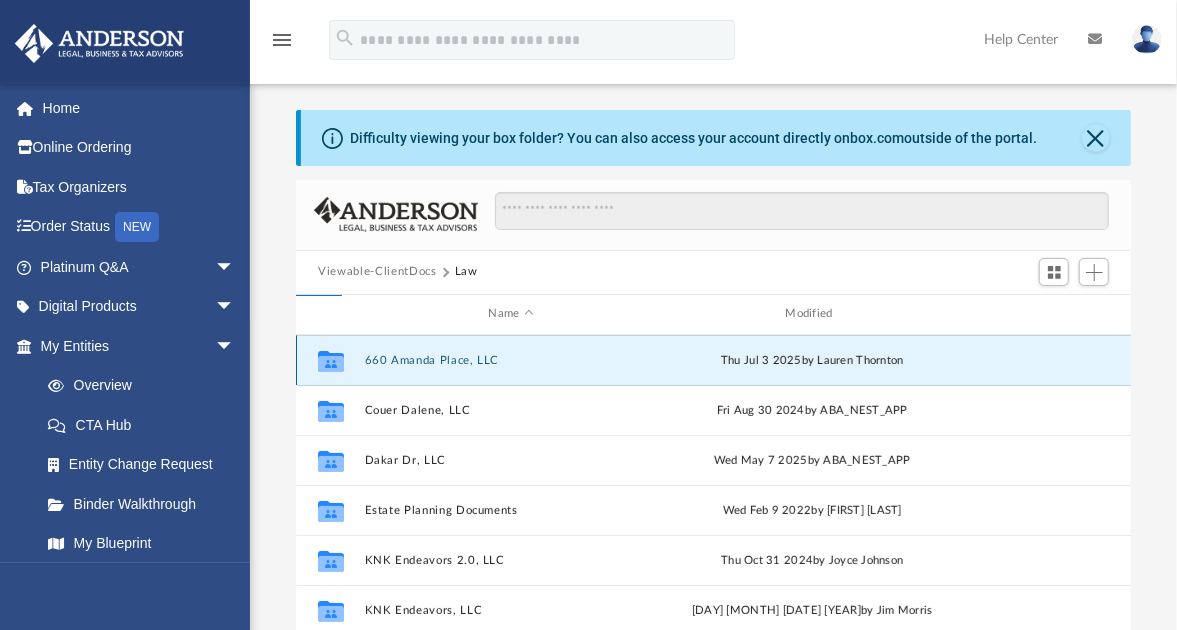 scroll, scrollTop: 0, scrollLeft: 0, axis: both 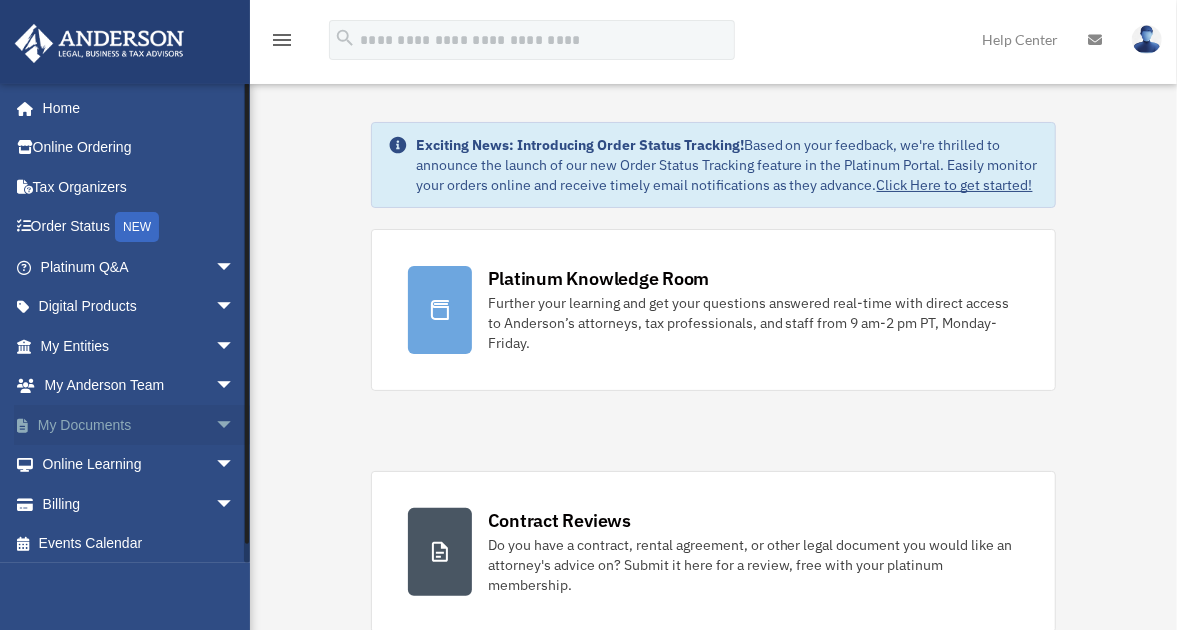 click on "My Documents arrow_drop_down" at bounding box center (139, 425) 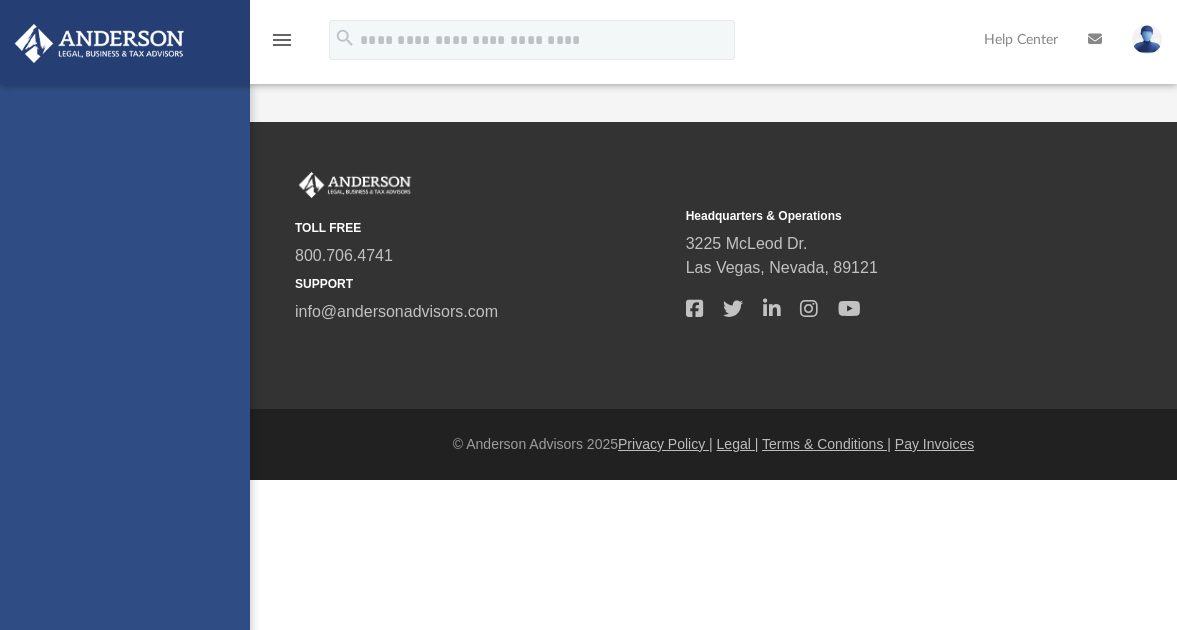 scroll, scrollTop: 0, scrollLeft: 0, axis: both 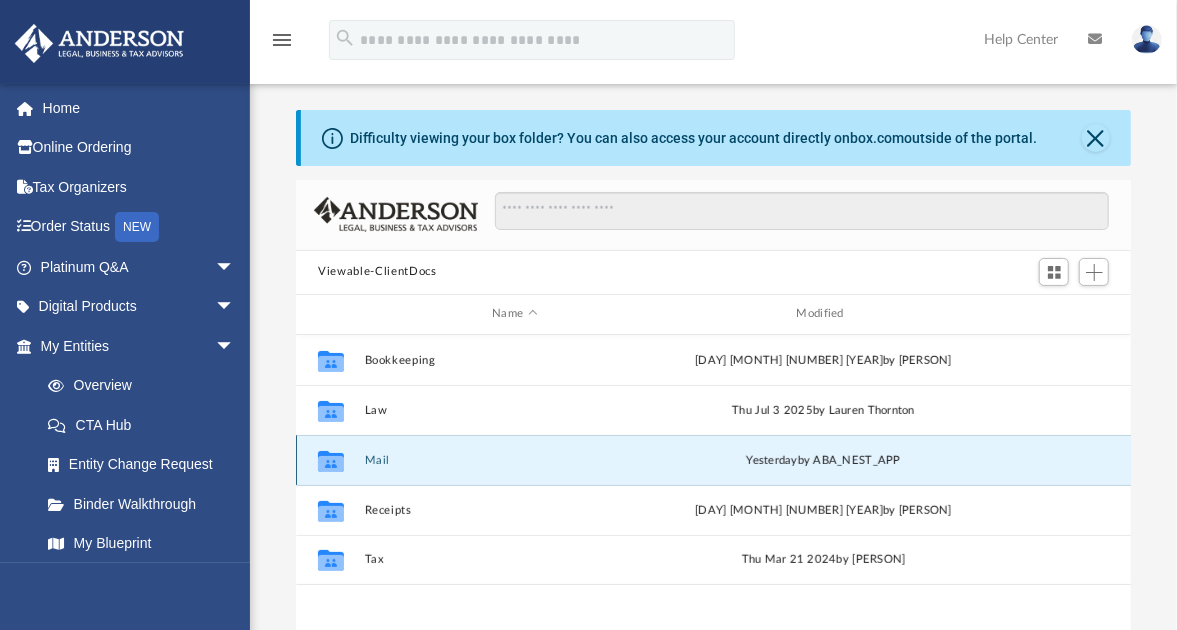 click on "Mail" at bounding box center [515, 460] 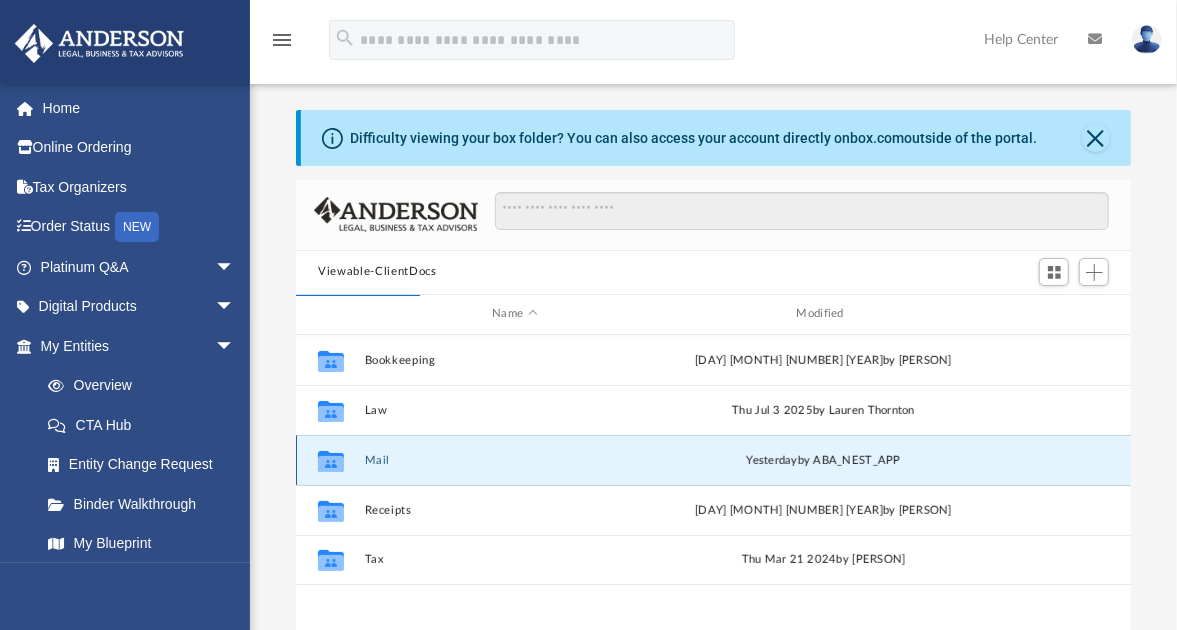 click on "Mail" at bounding box center (515, 460) 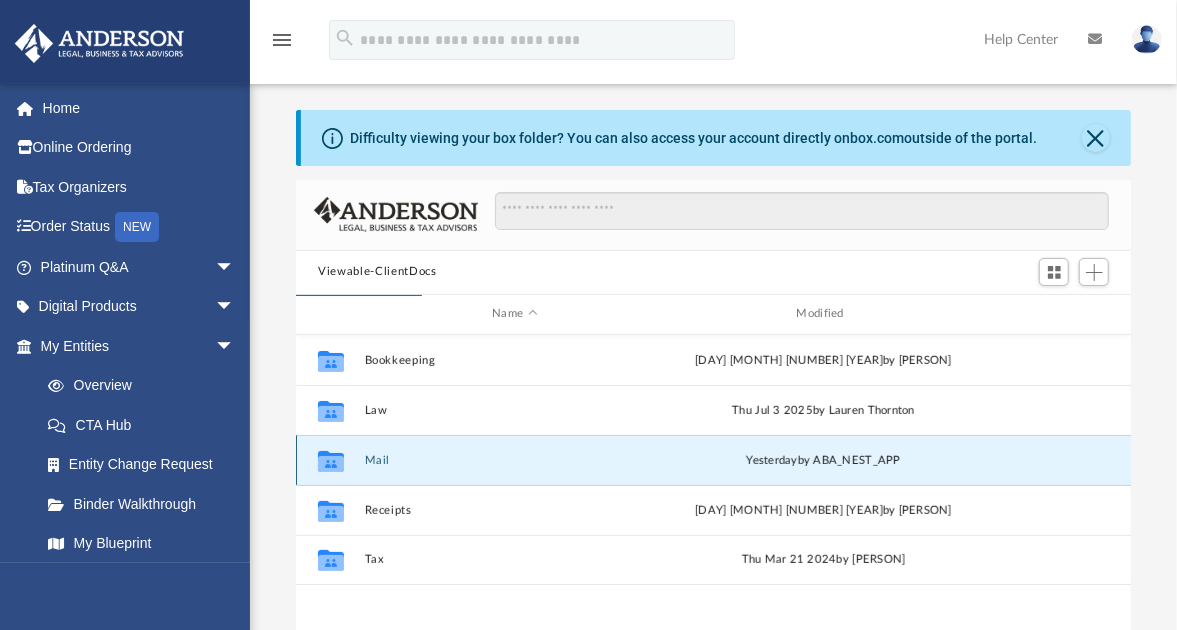 click on "Mail" at bounding box center (515, 460) 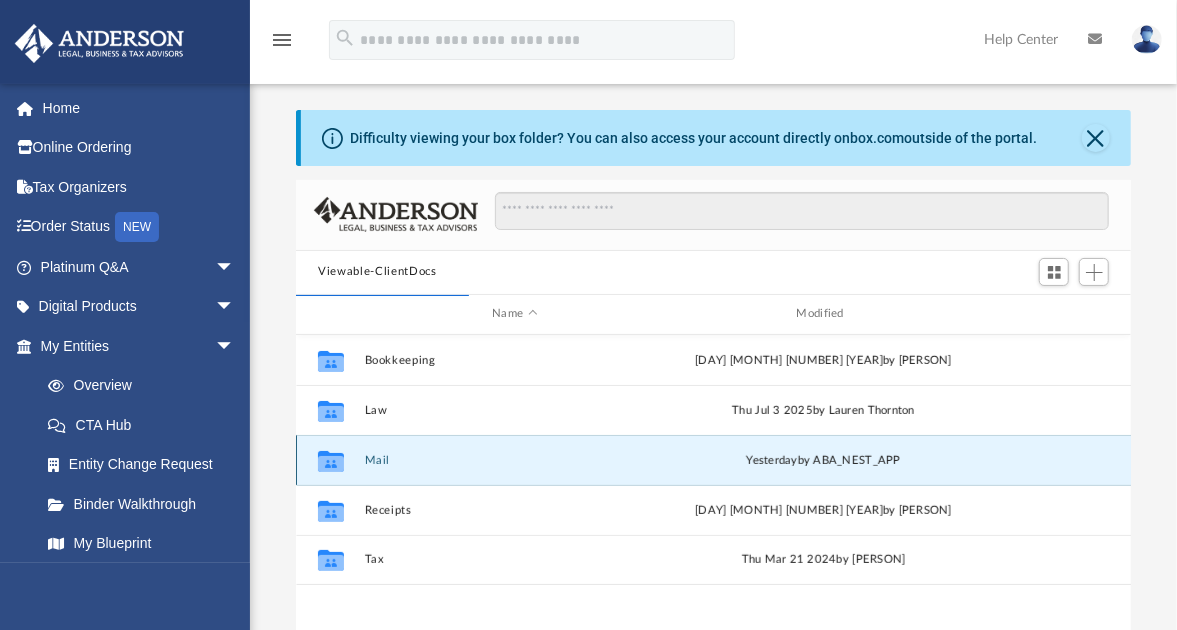 click on "Mail" at bounding box center (515, 460) 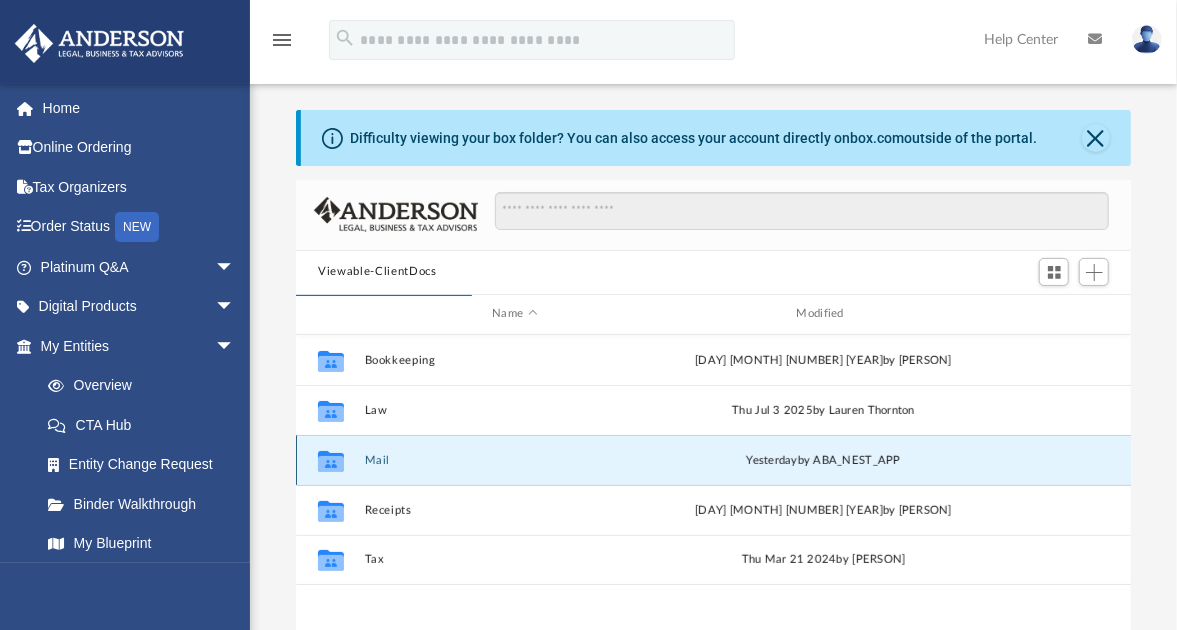 click on "Mail" at bounding box center [515, 460] 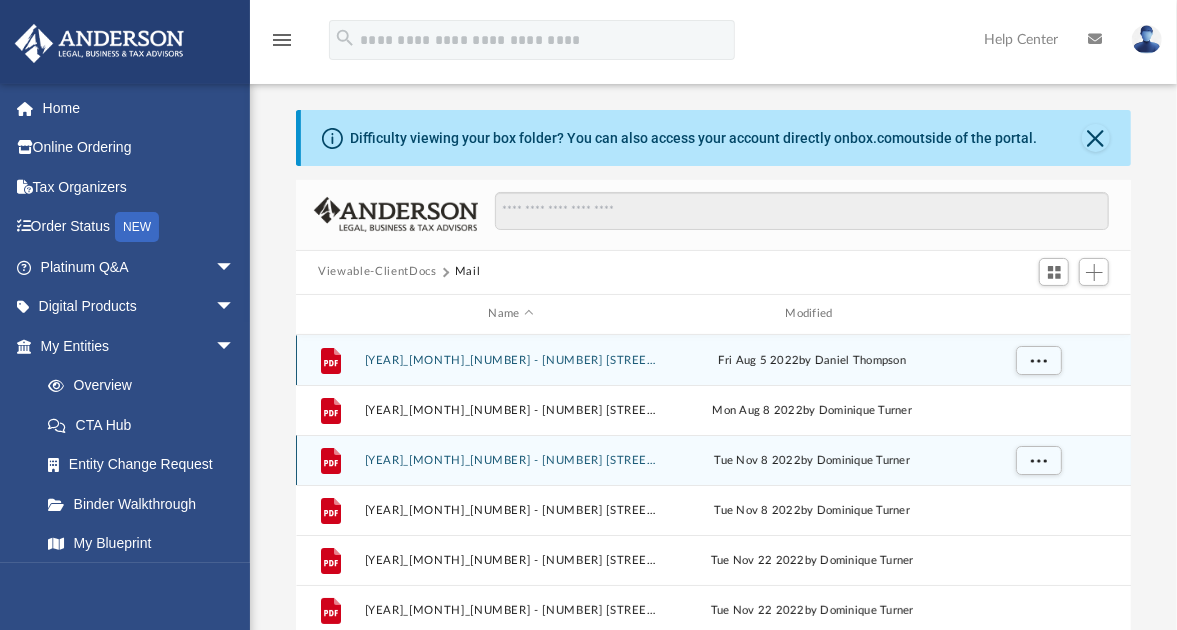 scroll, scrollTop: 378, scrollLeft: 819, axis: both 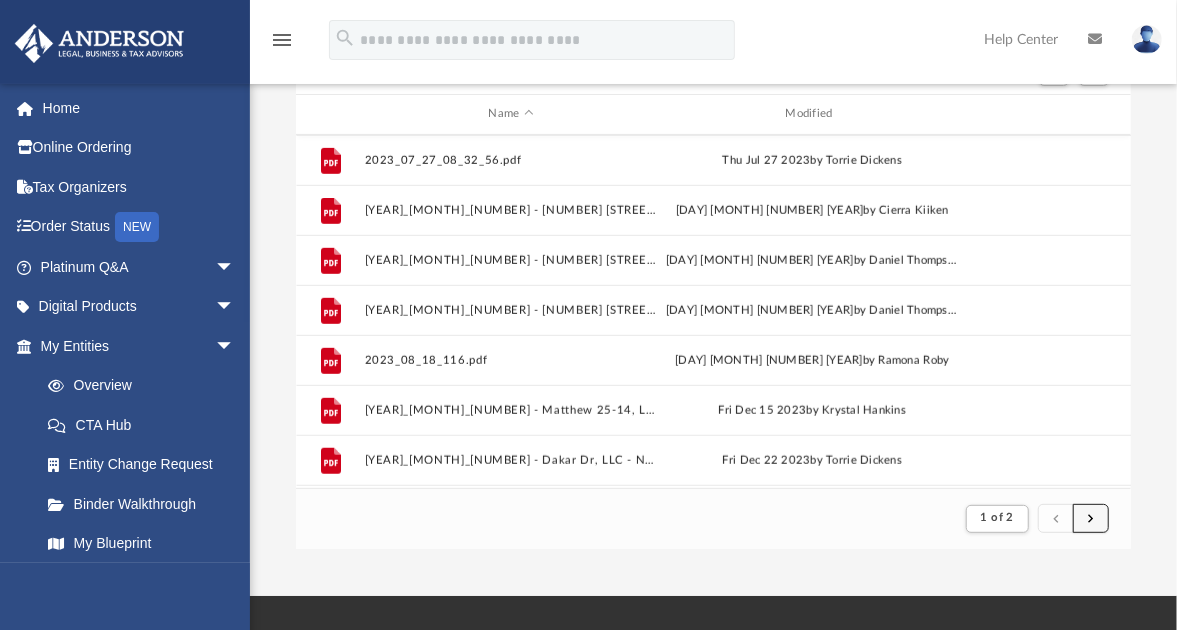 click at bounding box center [1091, 518] 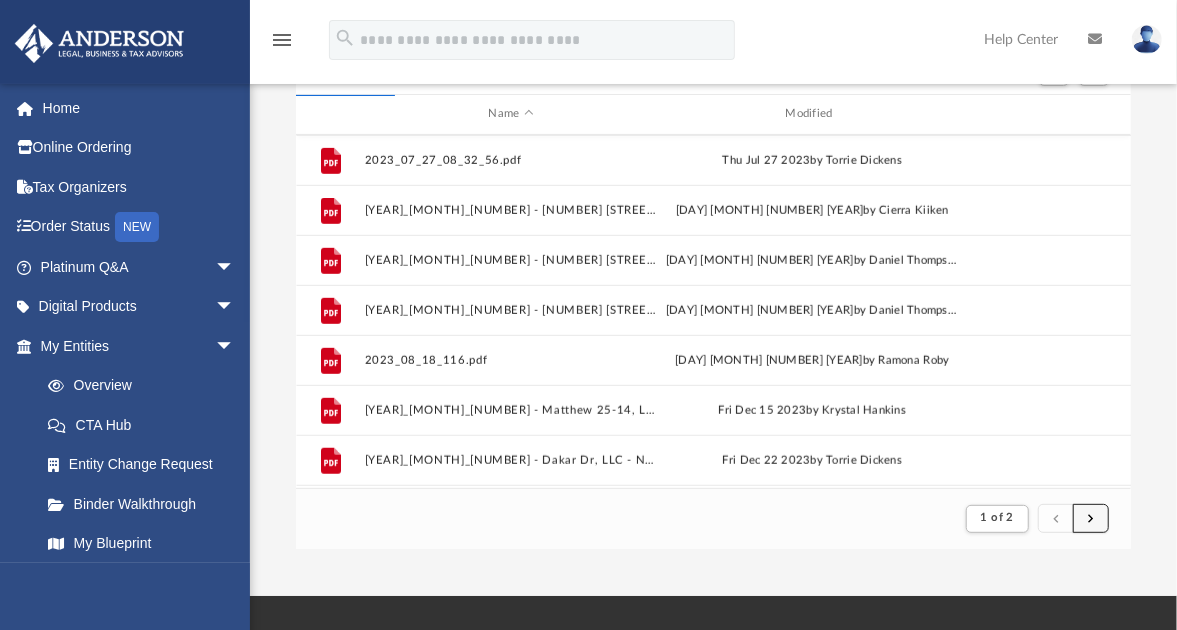 click at bounding box center [1091, 518] 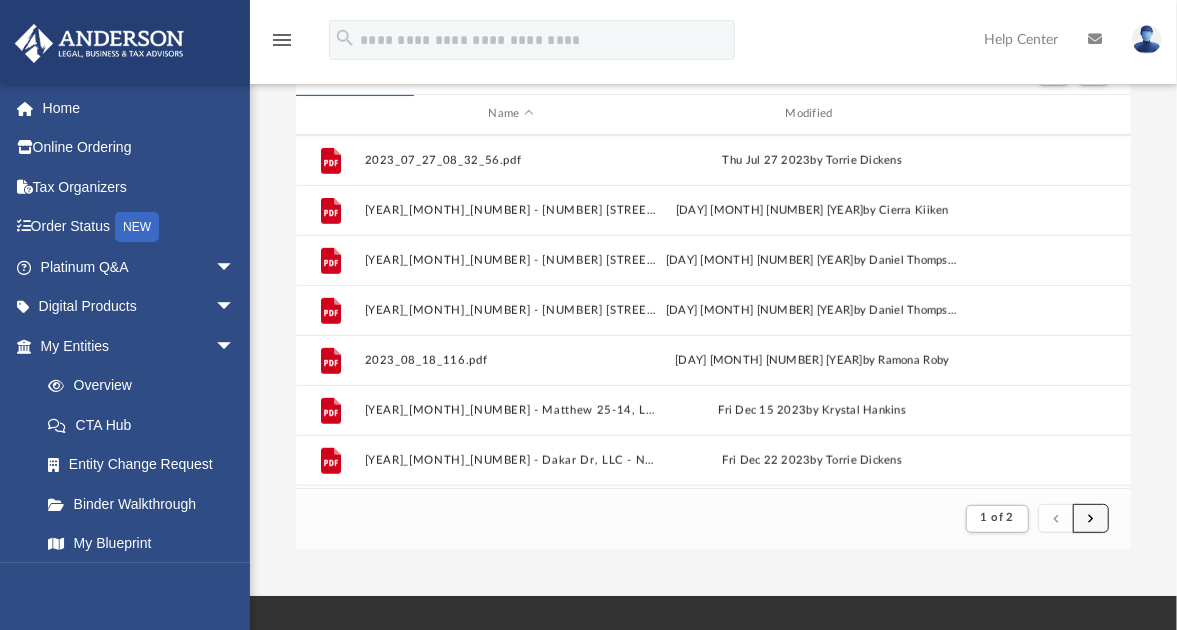 click at bounding box center [1091, 518] 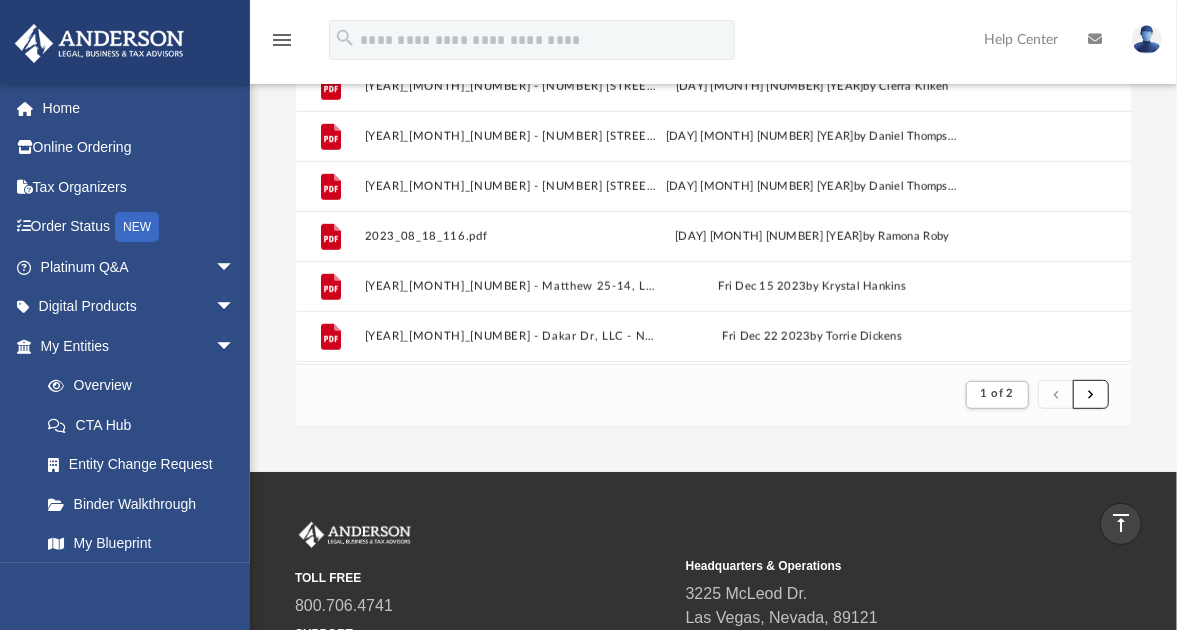 scroll, scrollTop: 200, scrollLeft: 0, axis: vertical 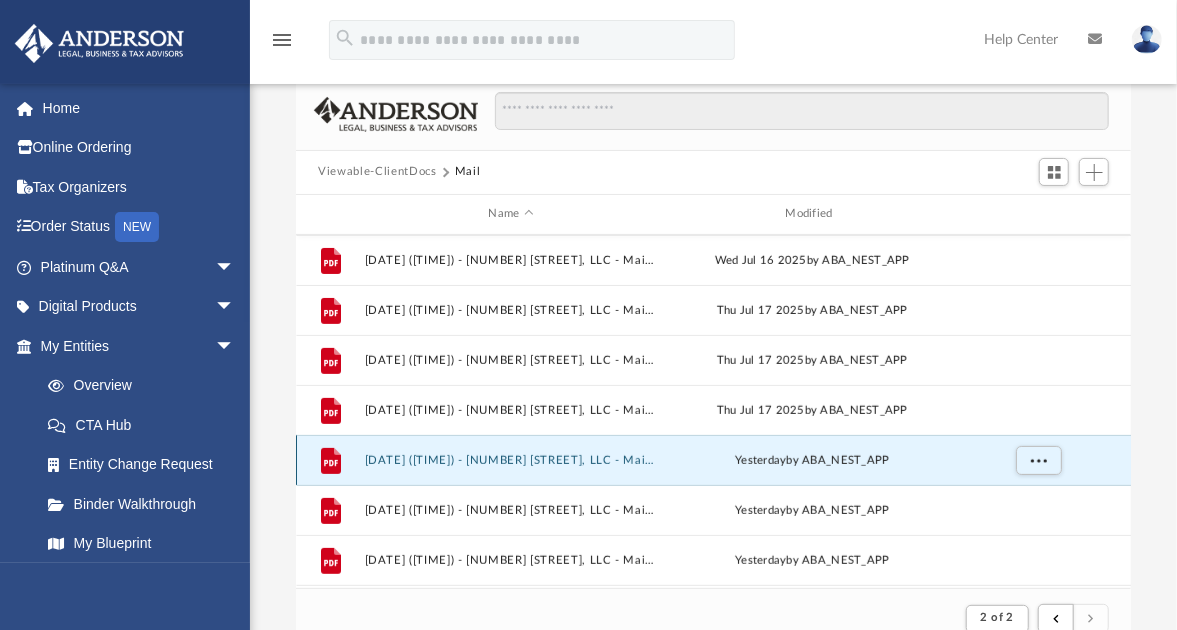 click on "[DATE] ([TIME]) - [NUMBER] [STREET], LLC - Mail from City of Winston-Salem.pdf" at bounding box center (511, 460) 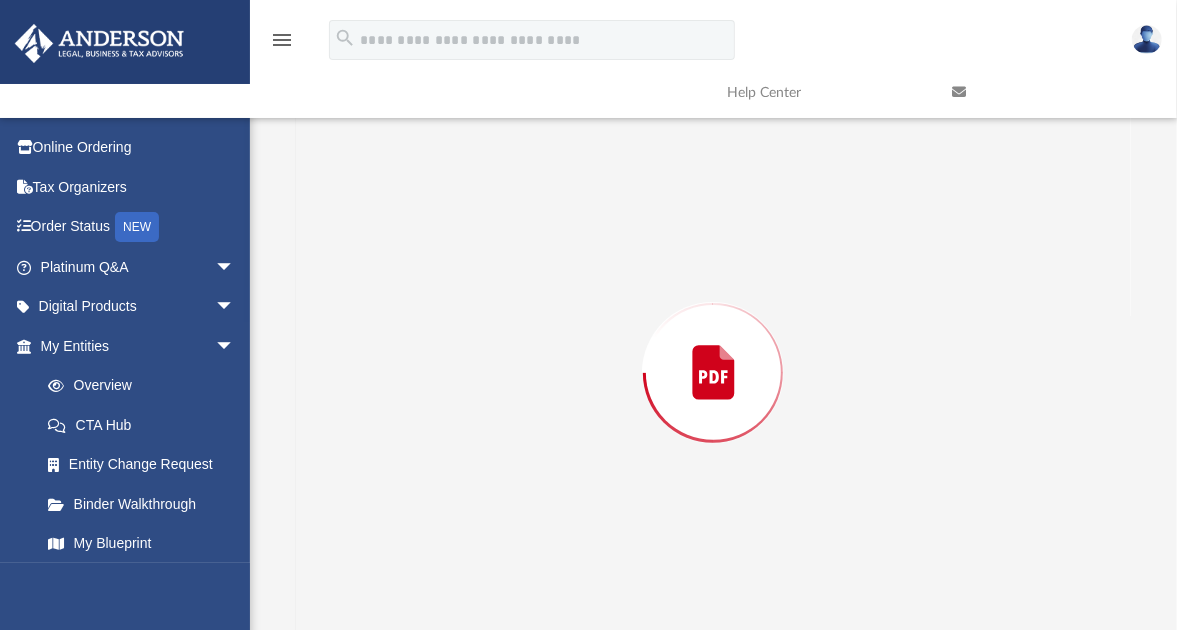 click at bounding box center [713, 373] 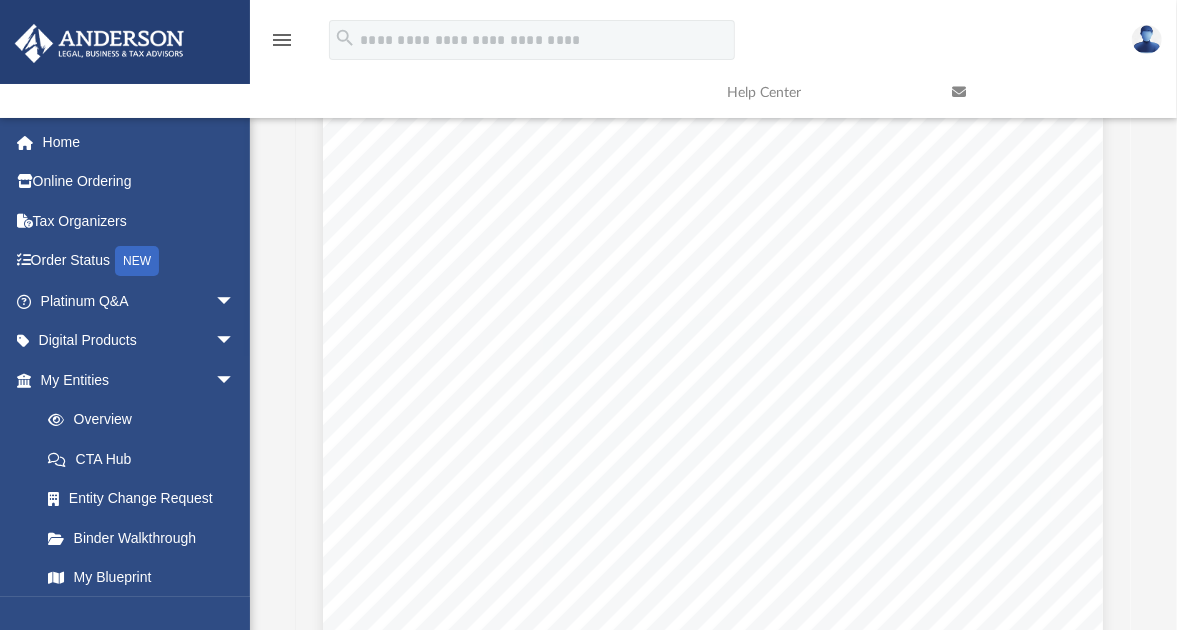 scroll, scrollTop: 0, scrollLeft: 0, axis: both 